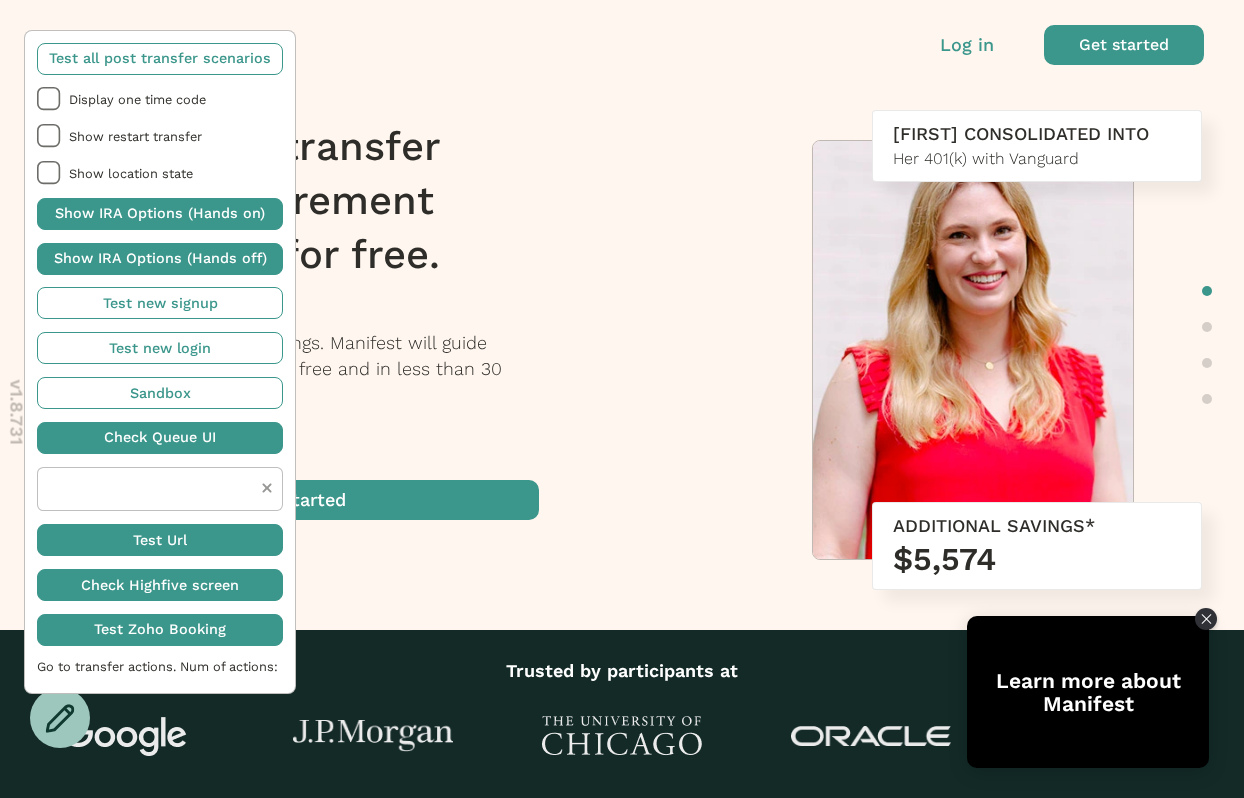 scroll, scrollTop: 0, scrollLeft: 0, axis: both 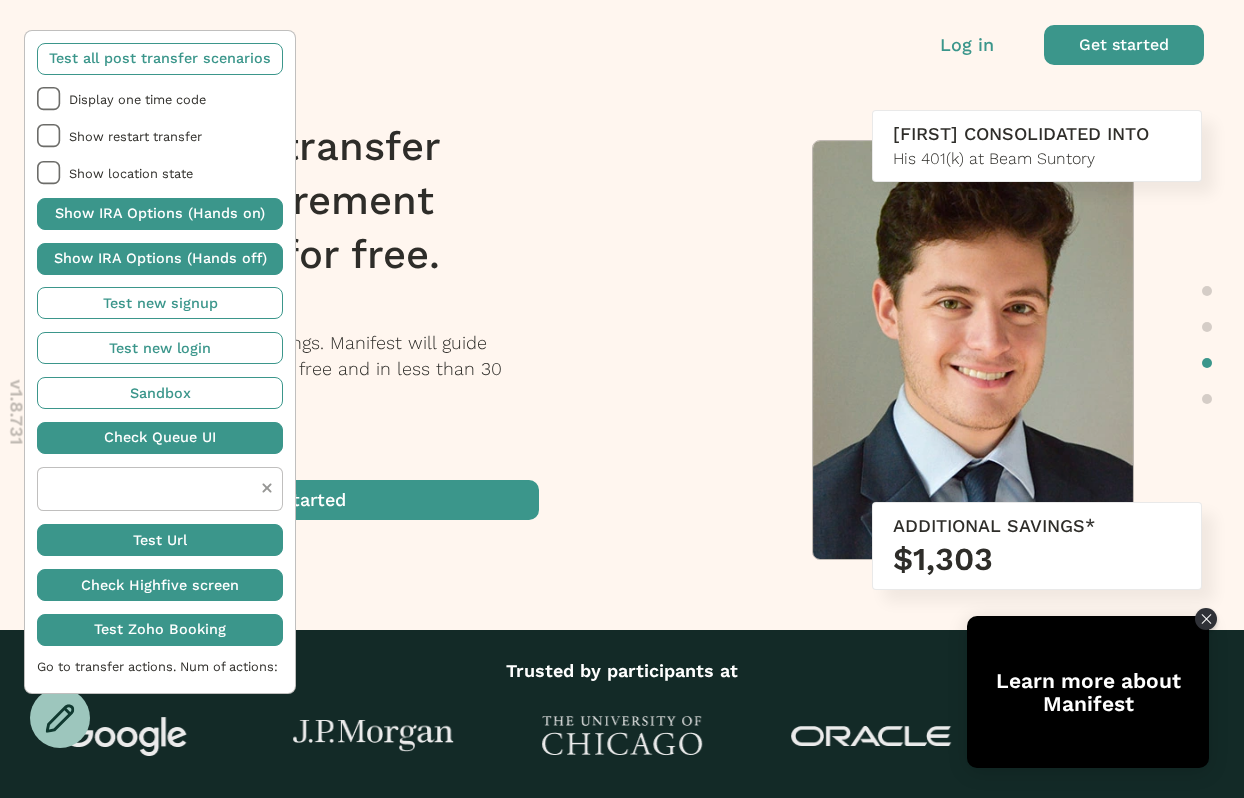click on "Log in" at bounding box center [967, 45] 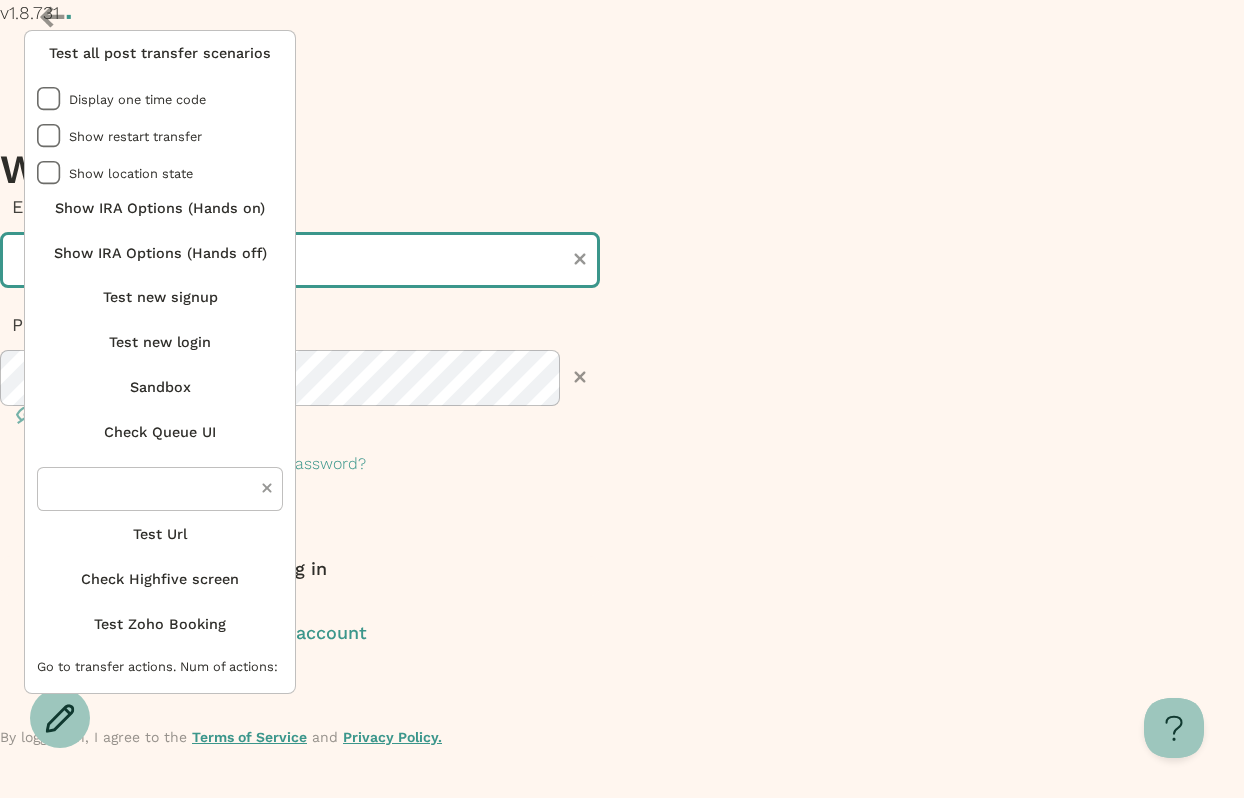click at bounding box center [300, 260] 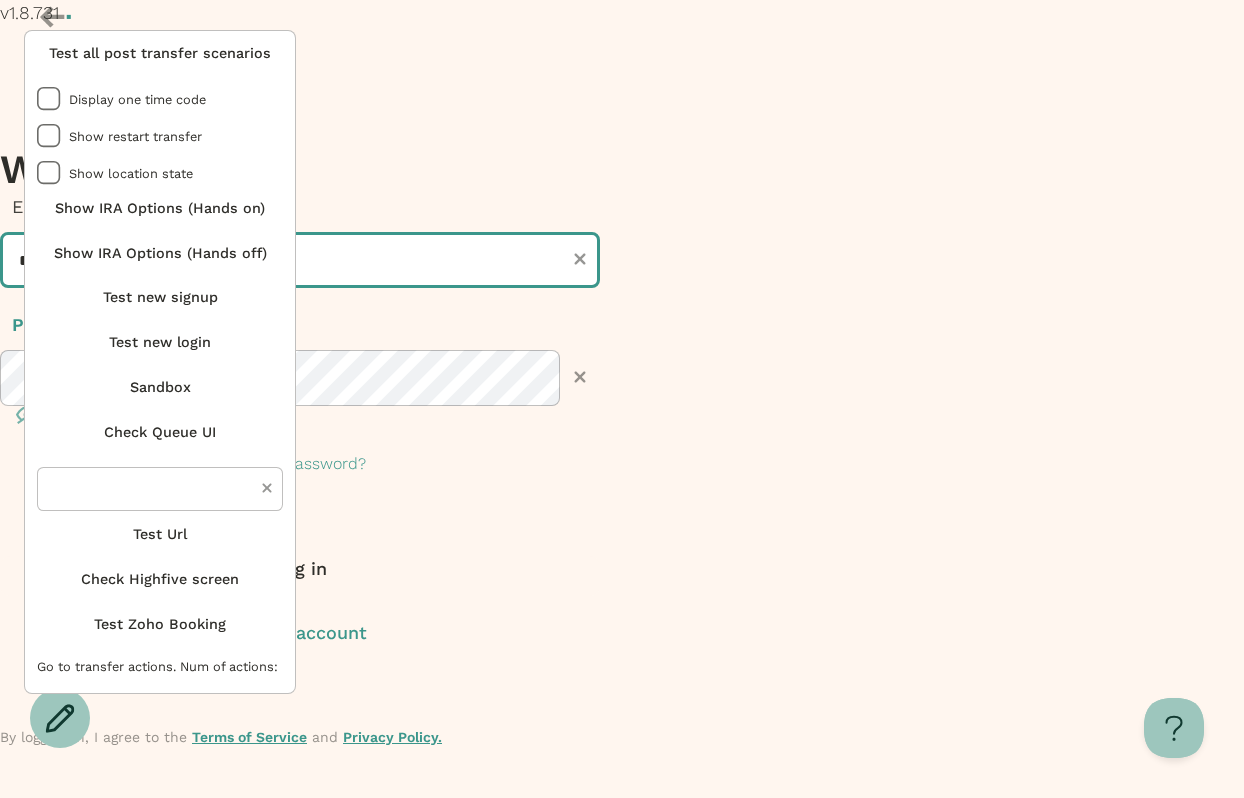 click on "**********" at bounding box center [300, 260] 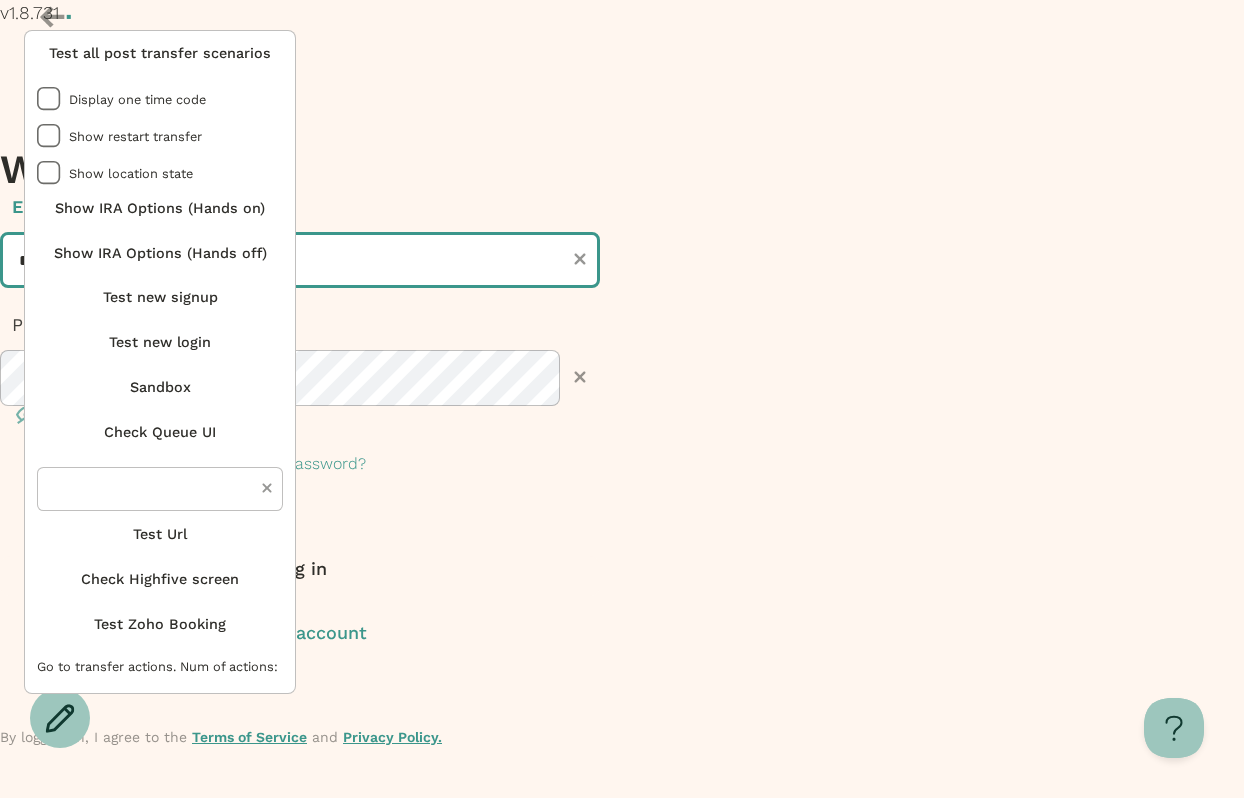 drag, startPoint x: 560, startPoint y: 269, endPoint x: 35, endPoint y: 269, distance: 525 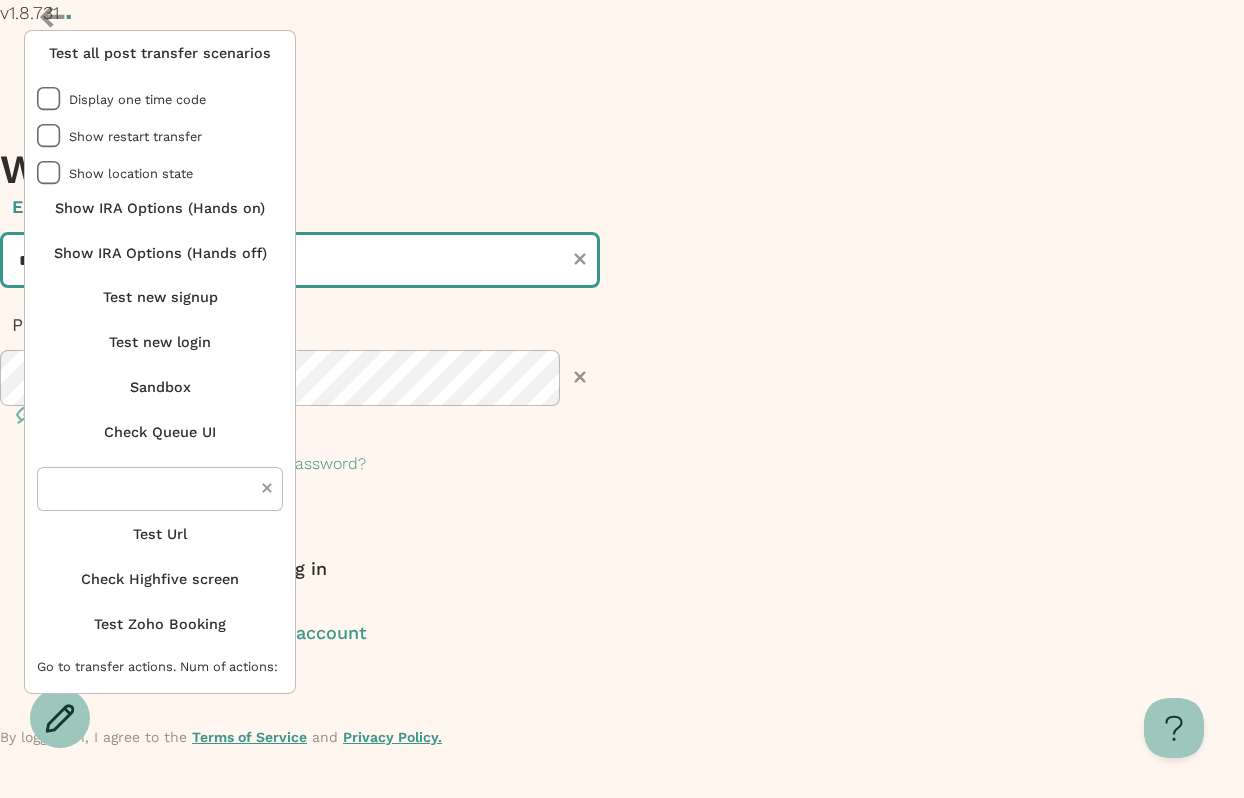 type on "**********" 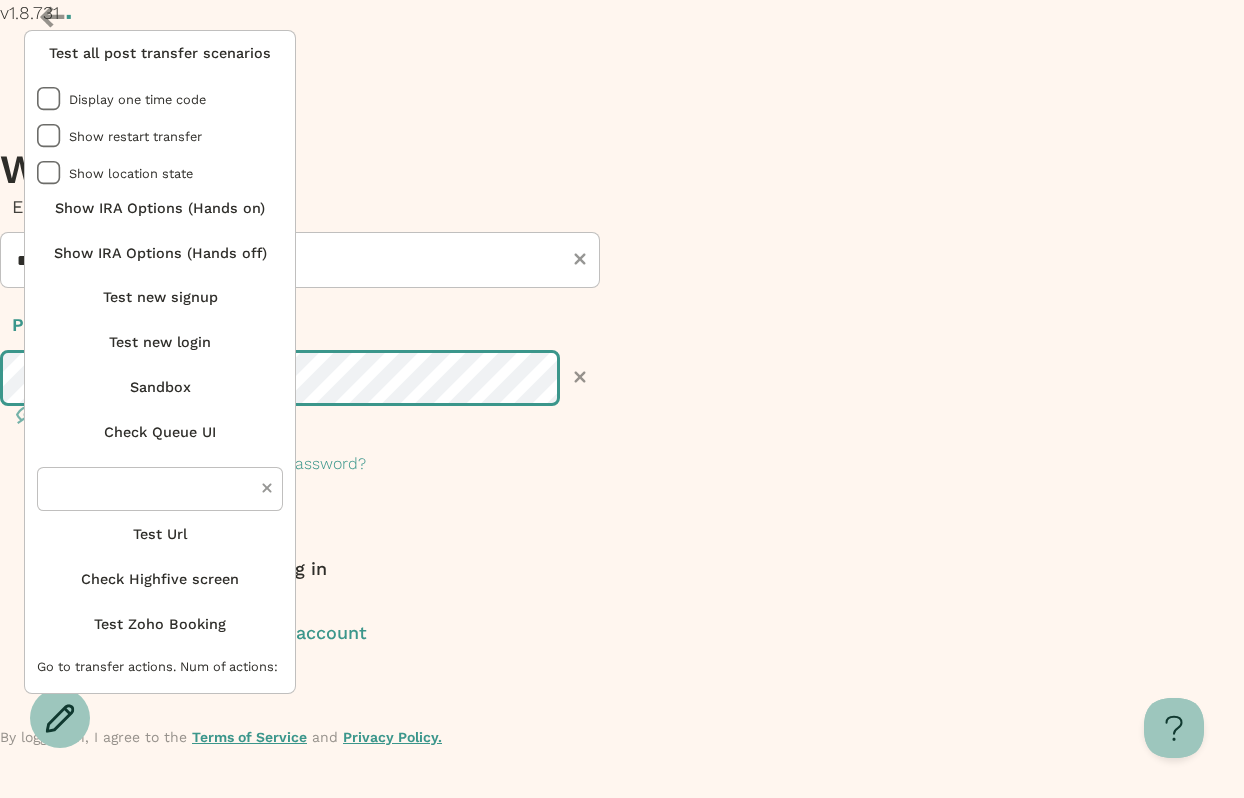click on "Log in" at bounding box center [300, 576] 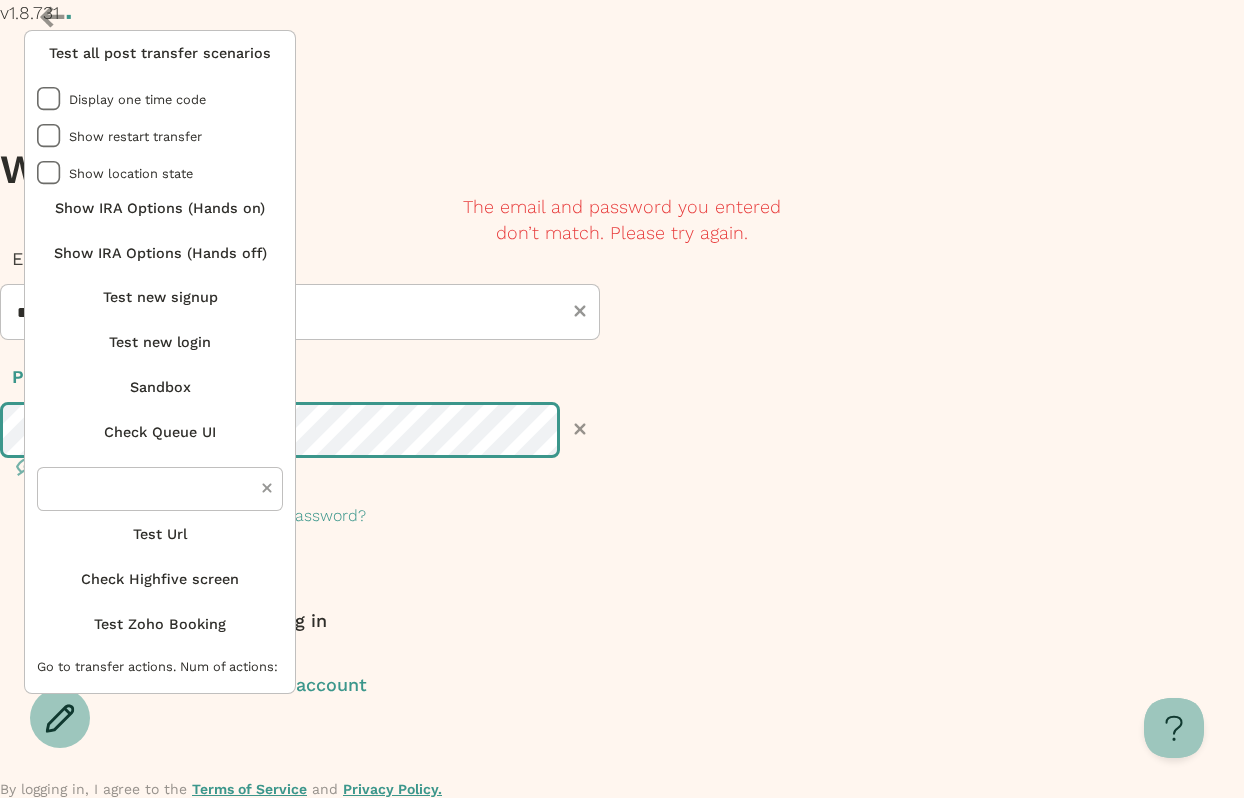 click on "**********" at bounding box center [622, 400] 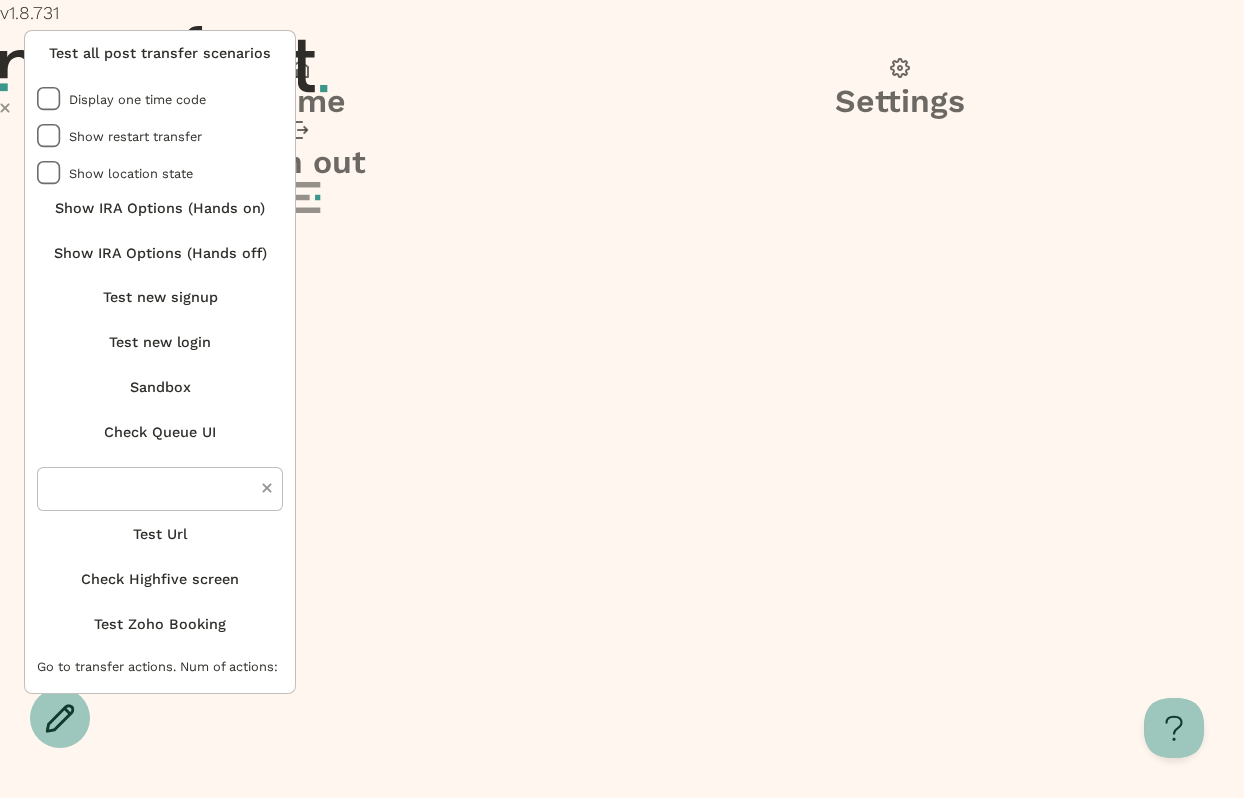 scroll, scrollTop: 0, scrollLeft: 0, axis: both 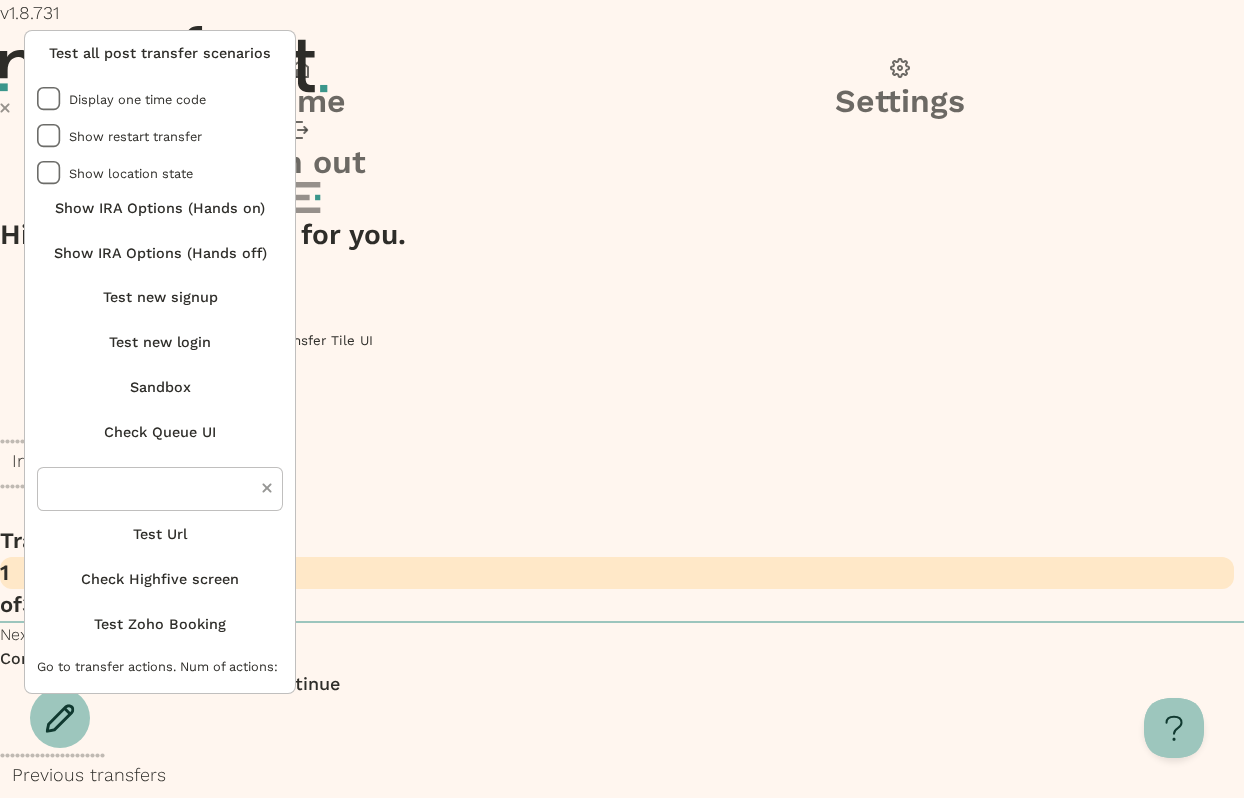 click at bounding box center [300, 2207] 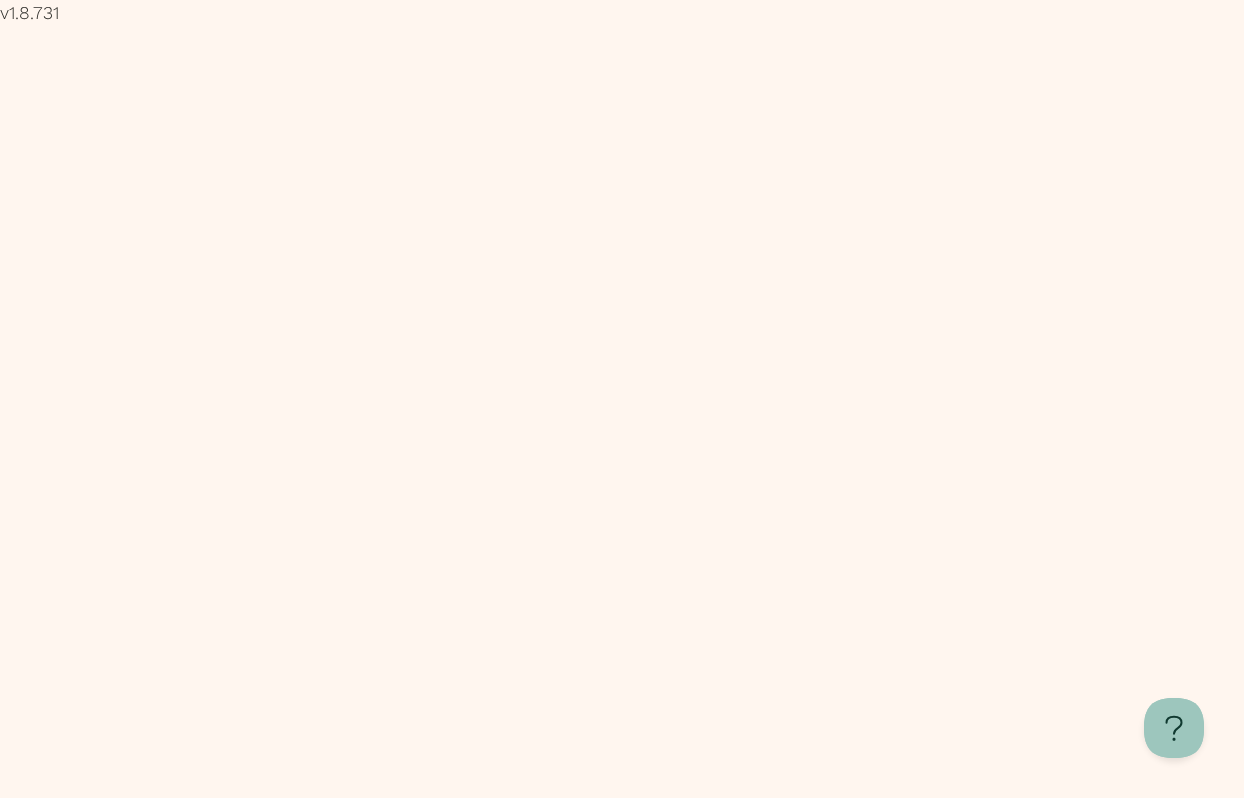 scroll, scrollTop: 0, scrollLeft: 0, axis: both 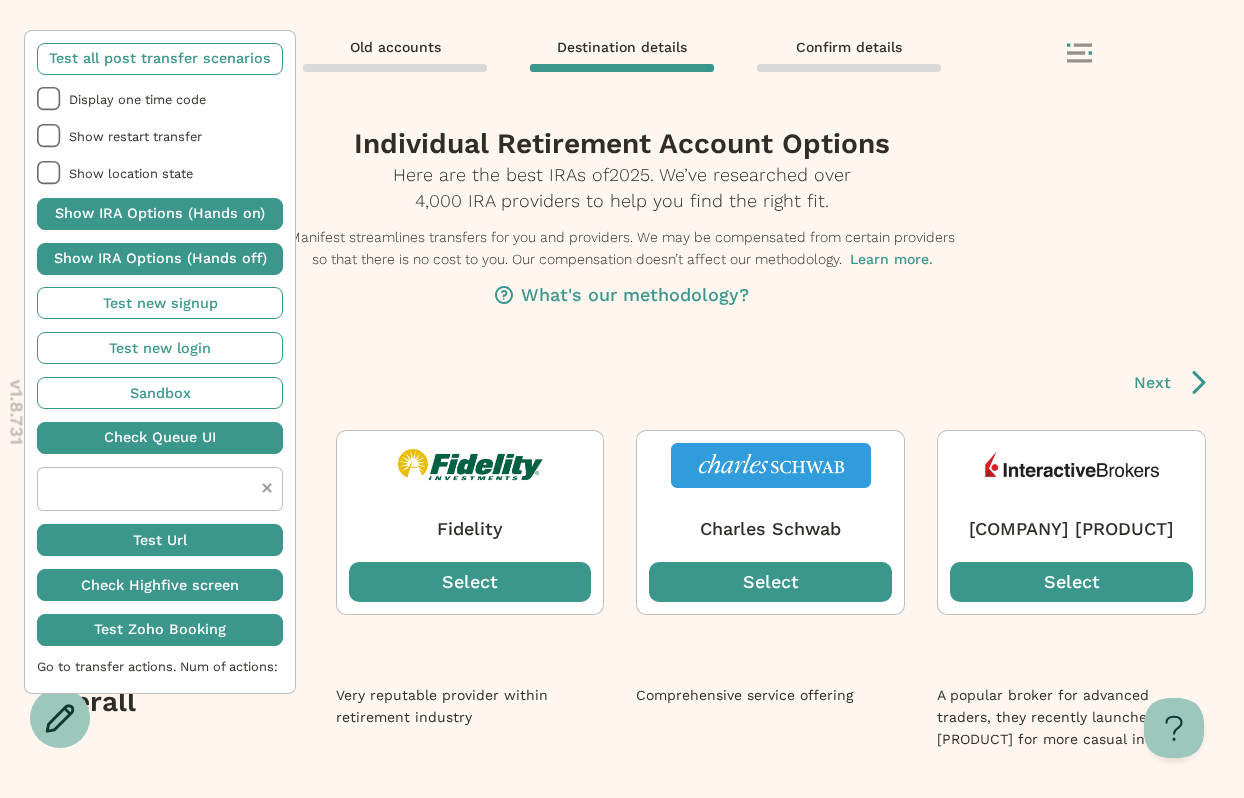 click at bounding box center (160, 259) 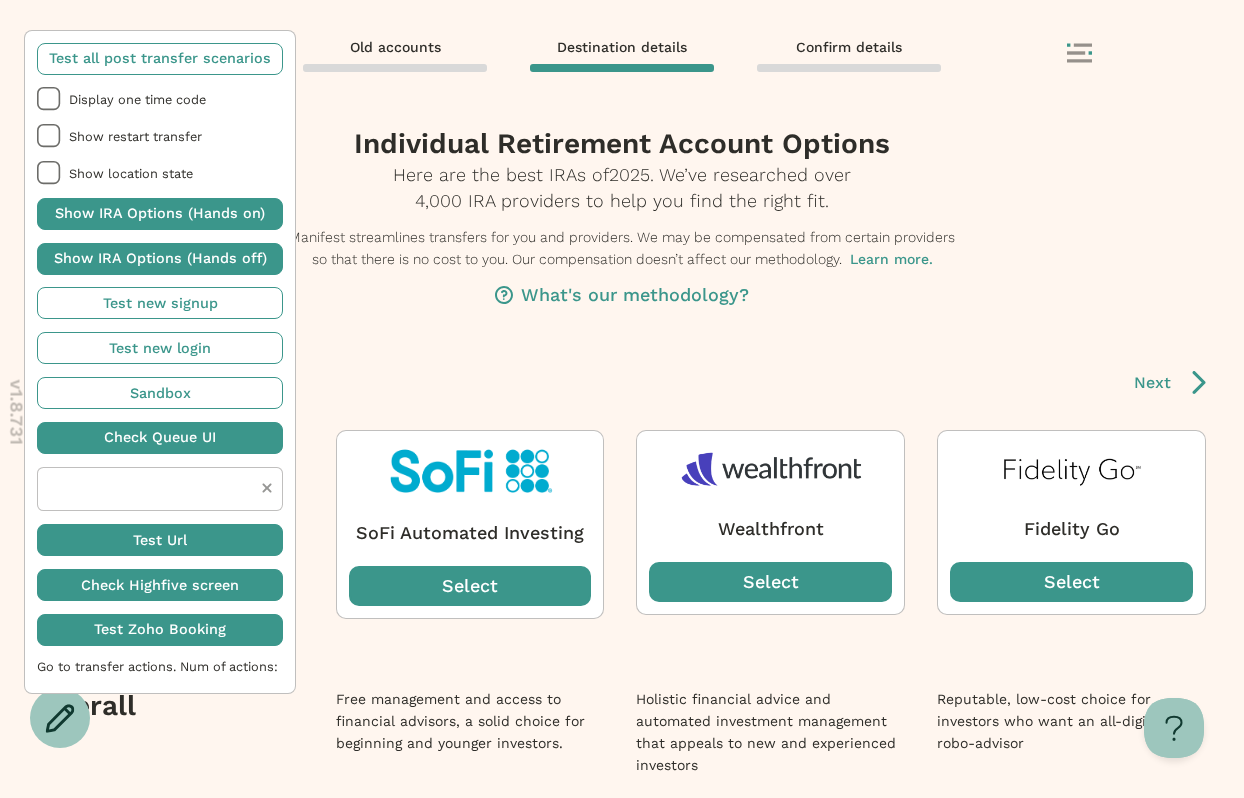 scroll, scrollTop: 0, scrollLeft: 0, axis: both 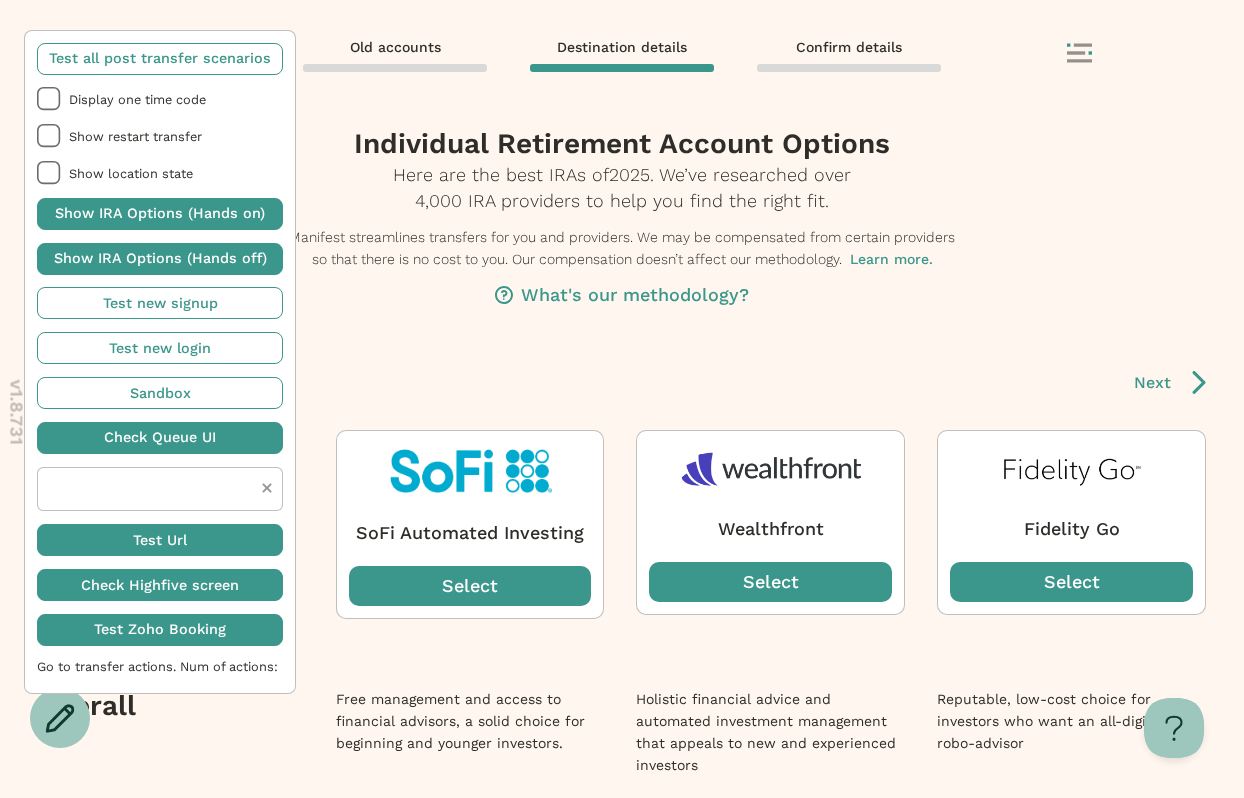 click at bounding box center (160, 303) 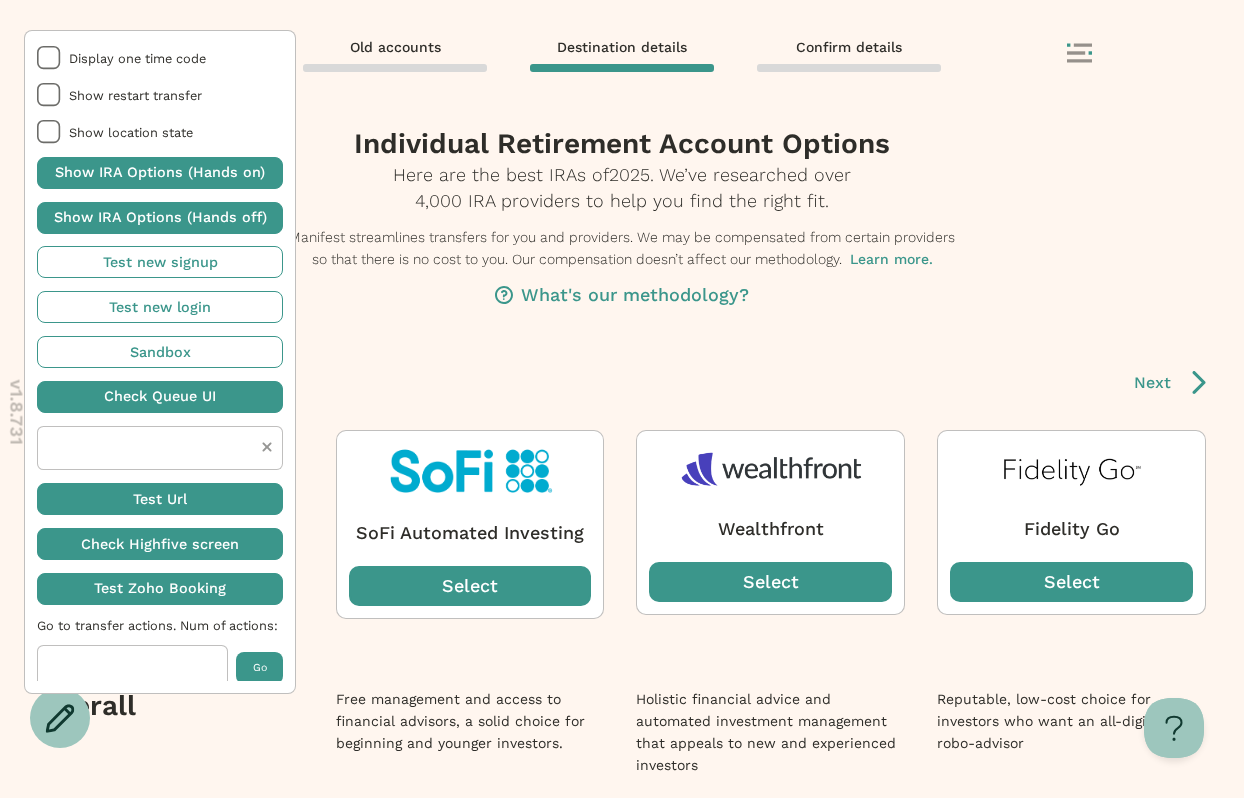 scroll, scrollTop: 0, scrollLeft: 0, axis: both 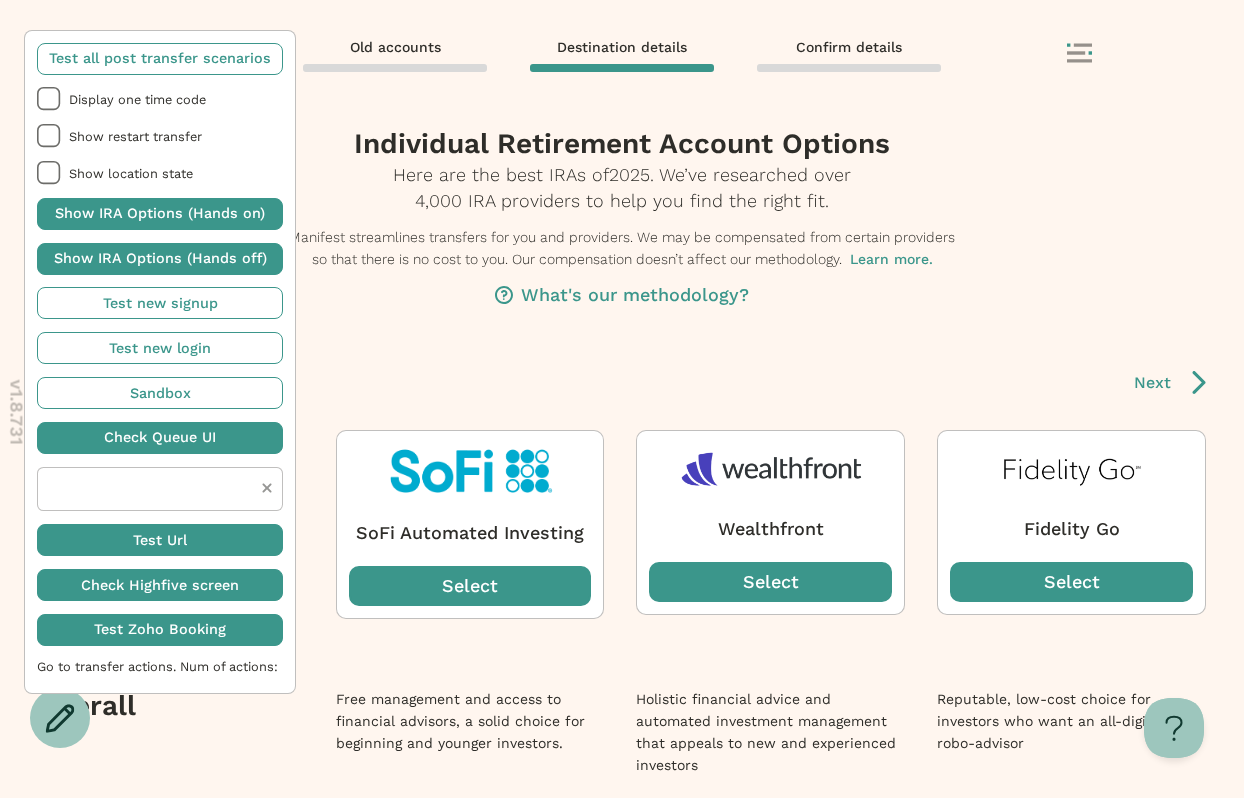 click at bounding box center [160, 59] 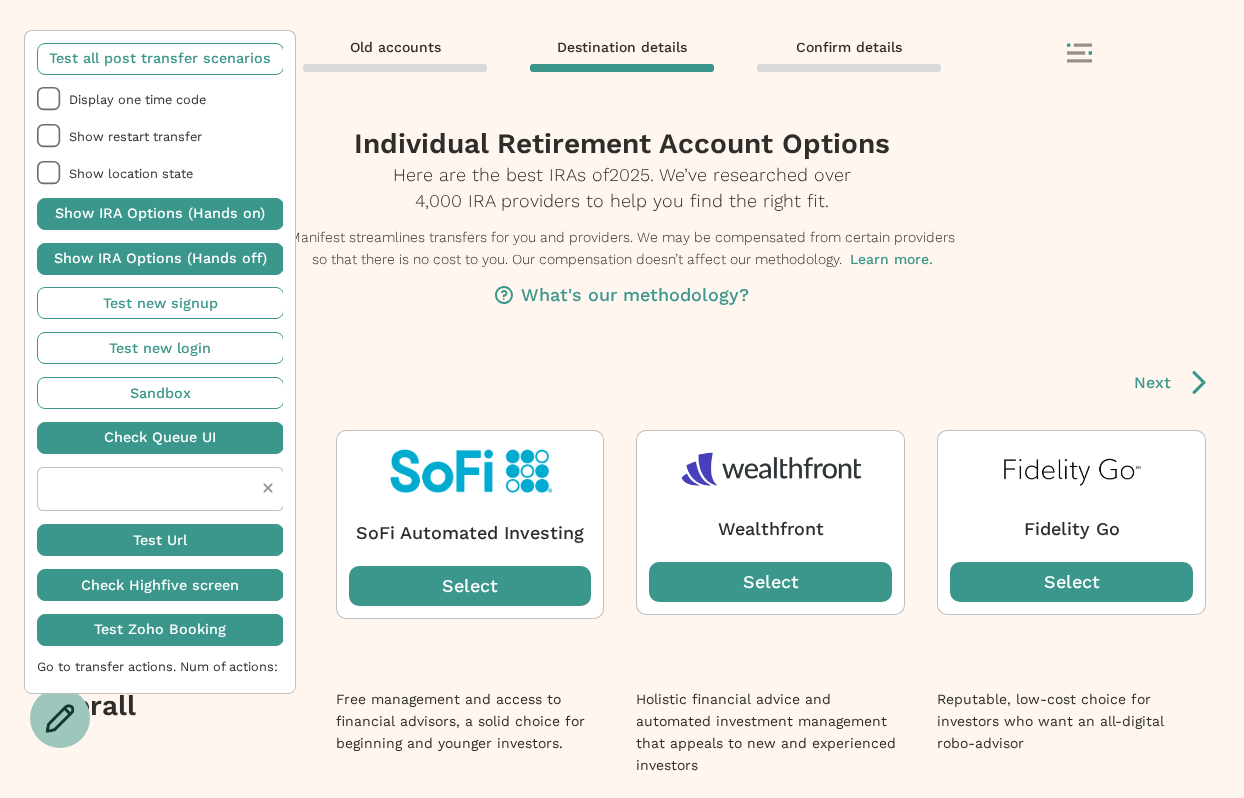 scroll, scrollTop: 0, scrollLeft: 0, axis: both 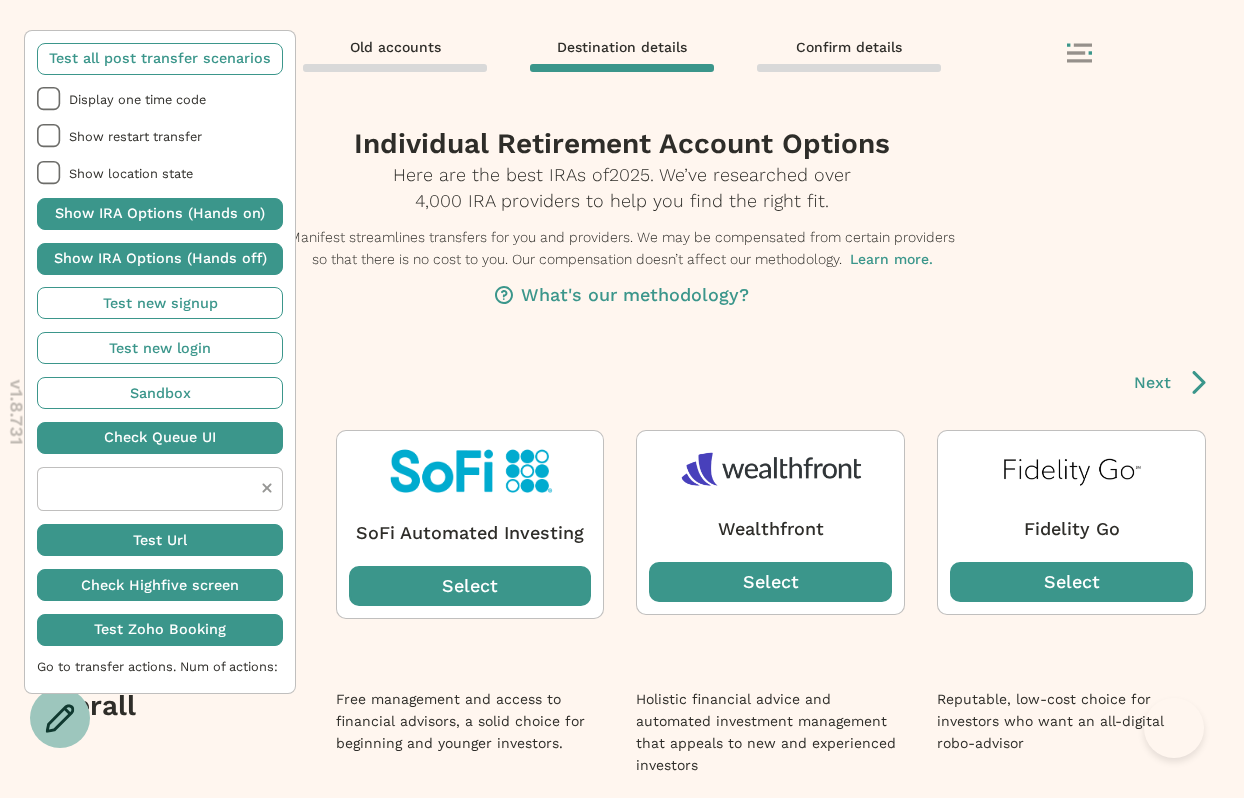 click at bounding box center (160, 59) 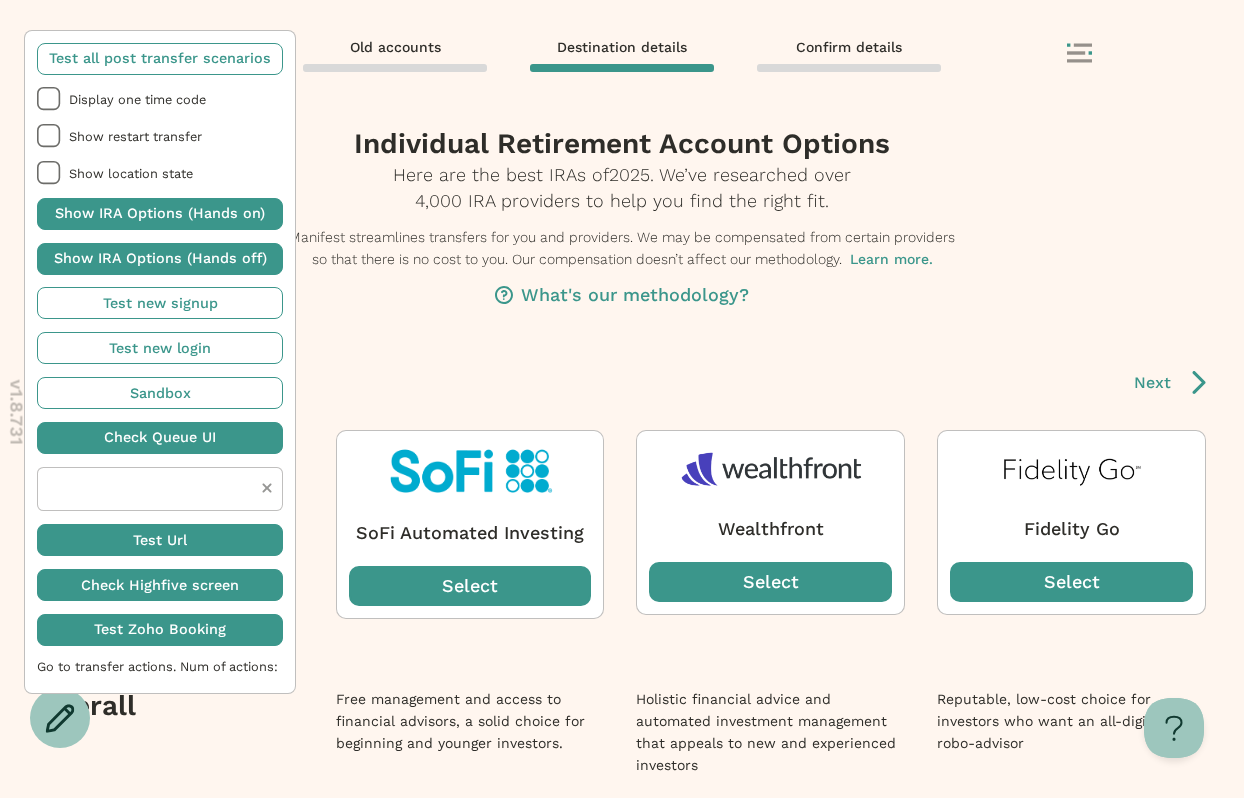 scroll, scrollTop: 0, scrollLeft: 0, axis: both 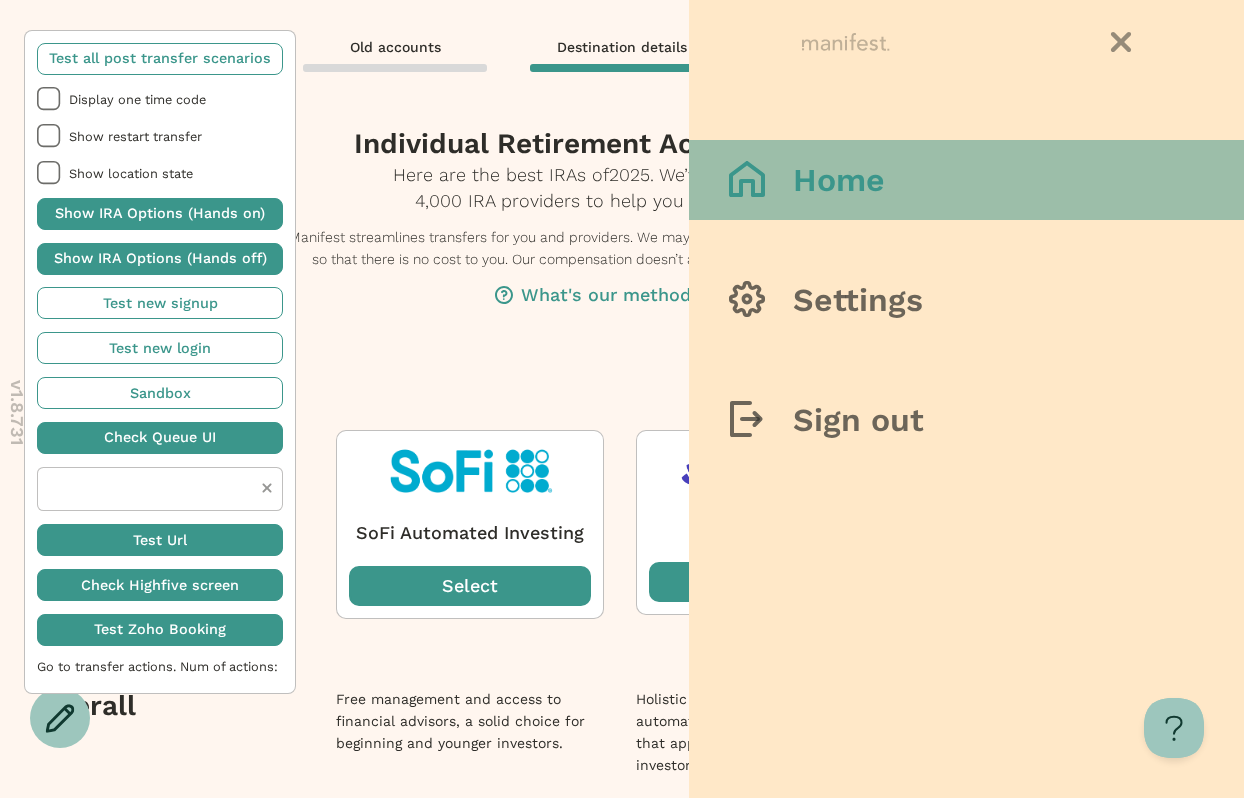 click on "Home" at bounding box center (966, 180) 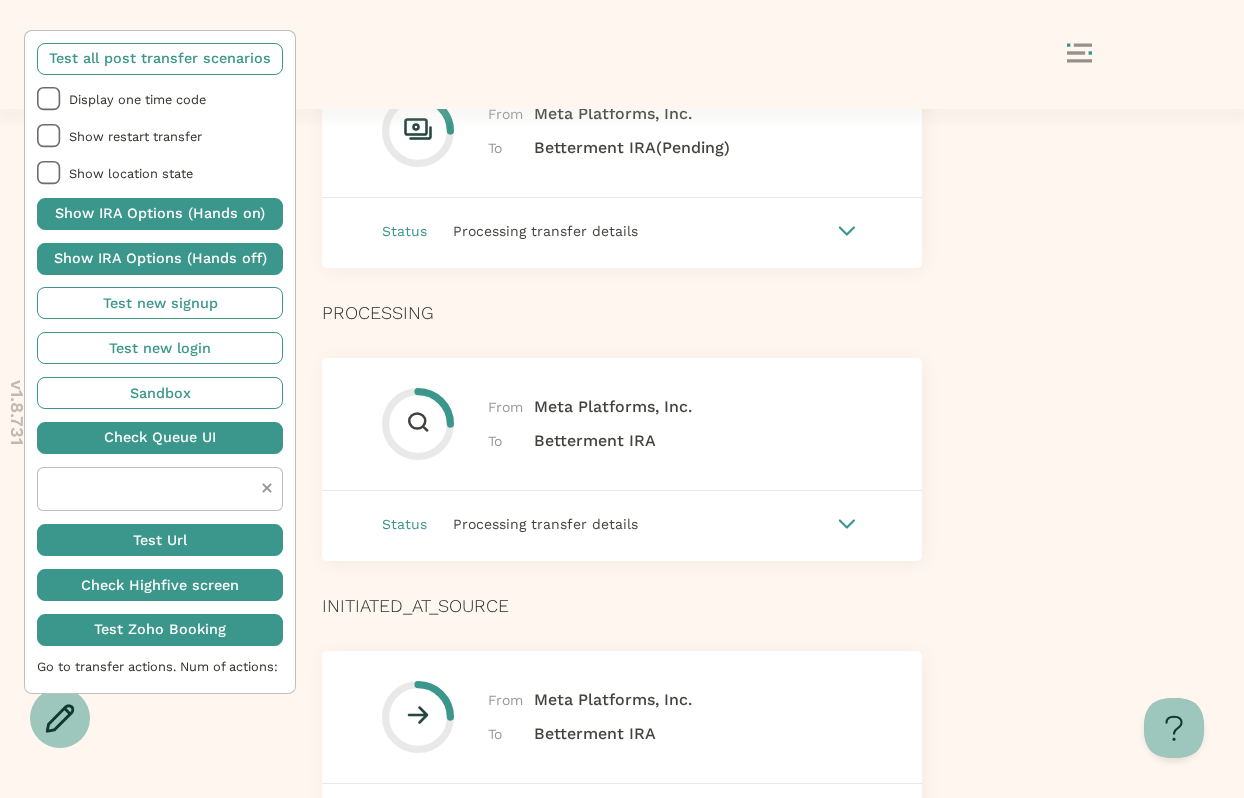 scroll, scrollTop: 552, scrollLeft: 0, axis: vertical 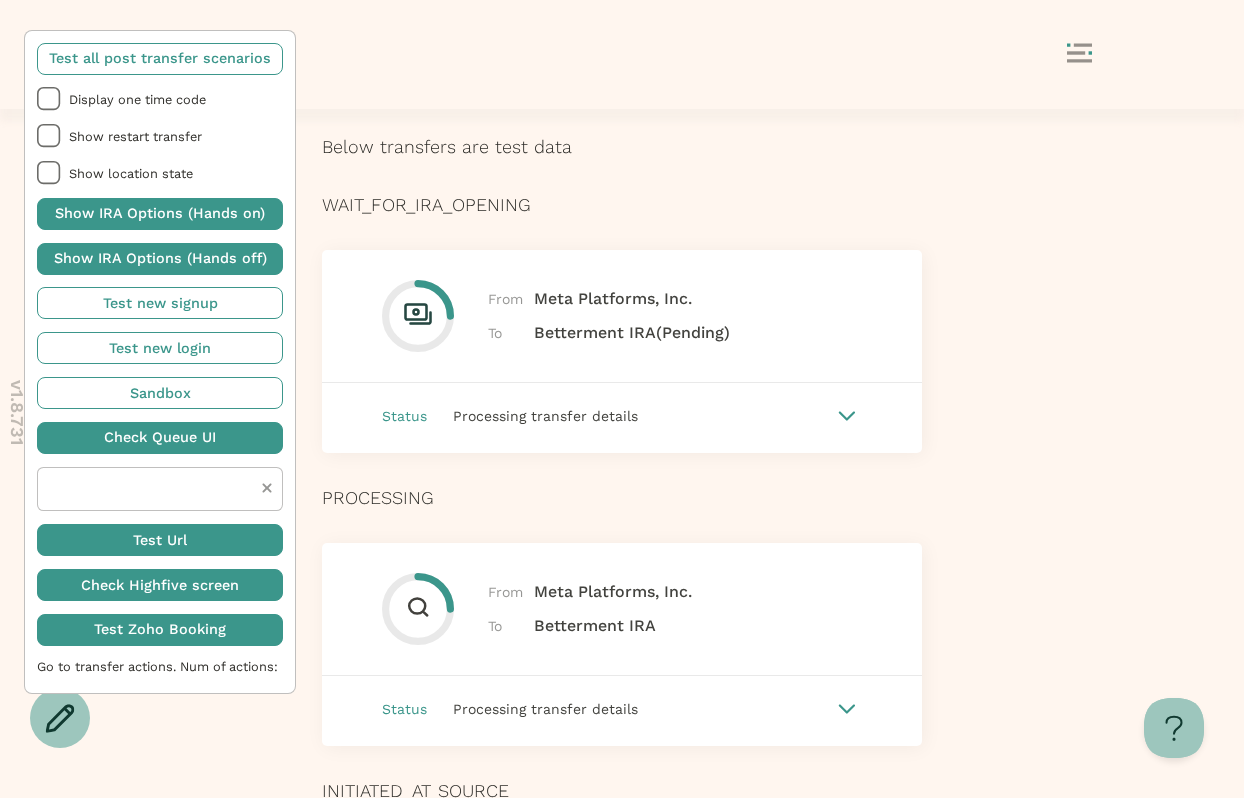 click at bounding box center (847, 416) 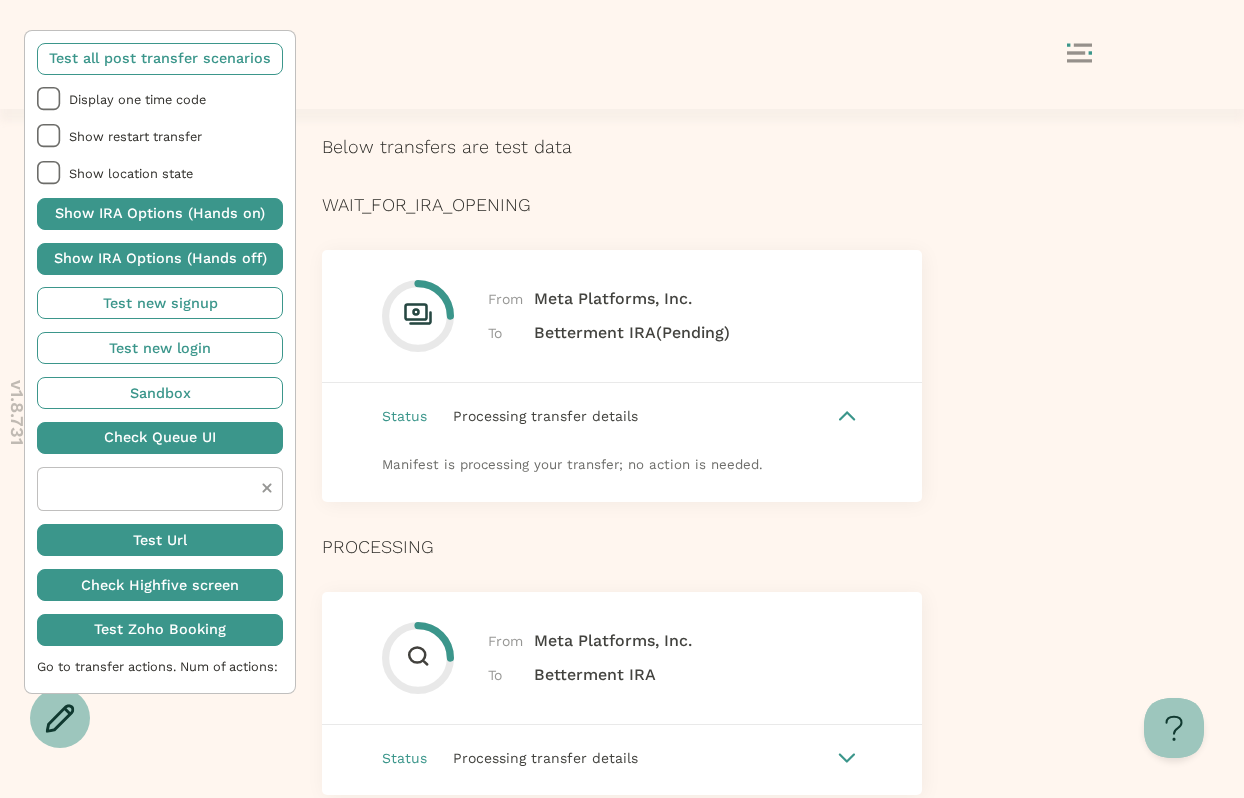 click at bounding box center (847, 416) 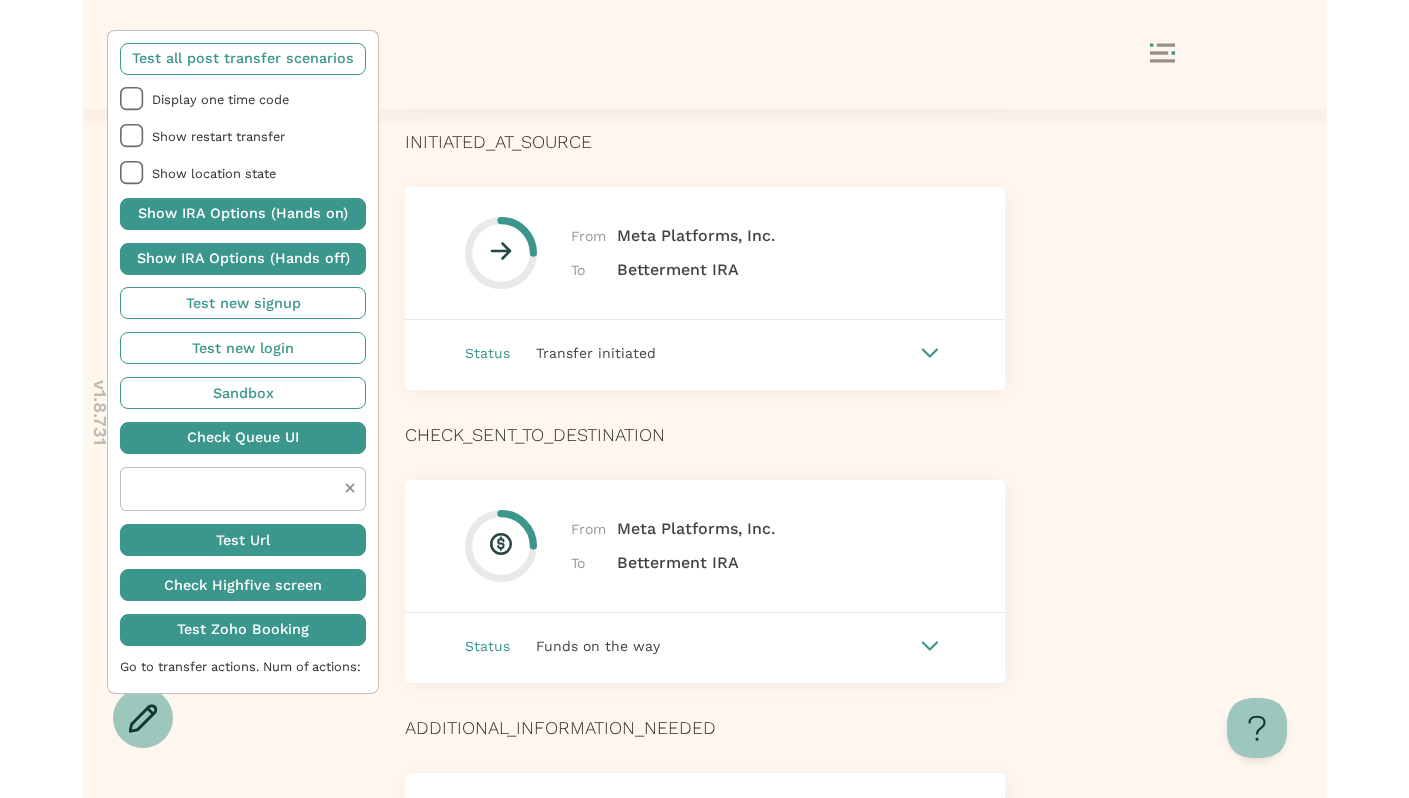 scroll, scrollTop: 2193, scrollLeft: 0, axis: vertical 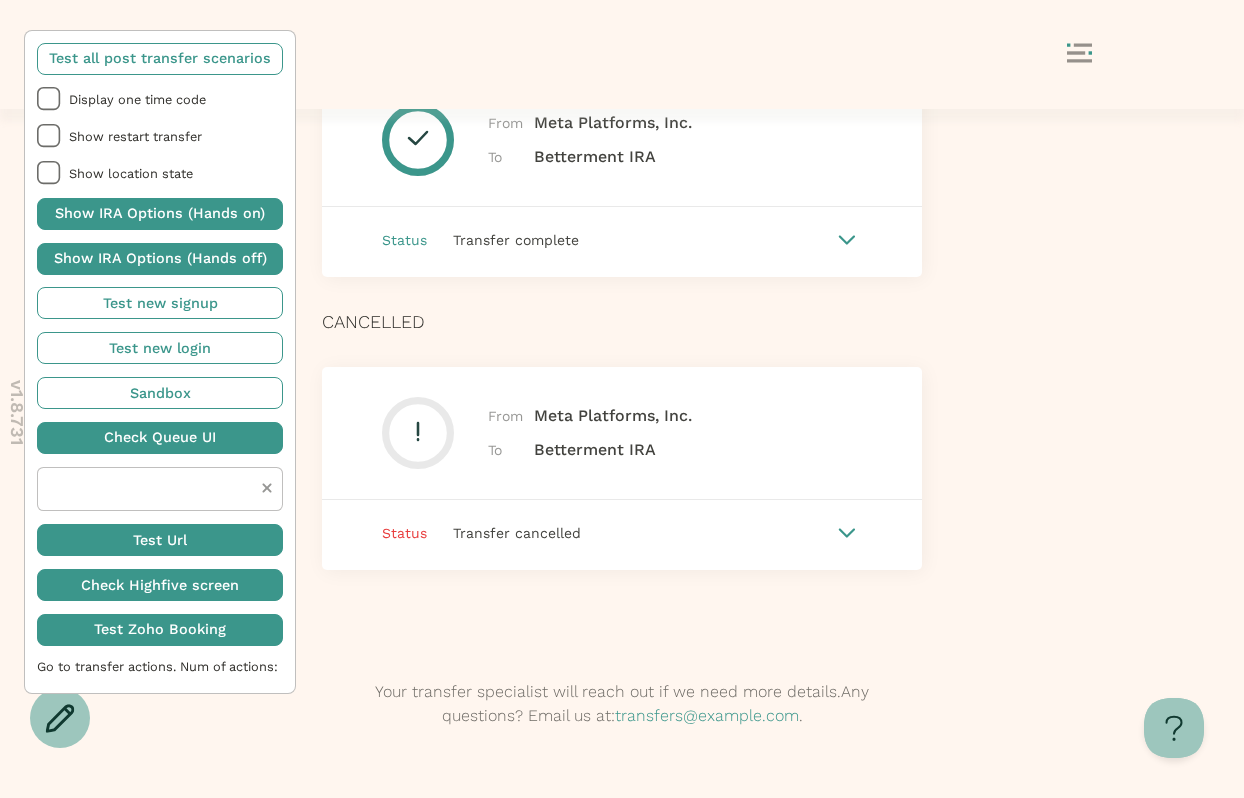 click on "Status   Transfer cancelled" at bounding box center [622, 533] 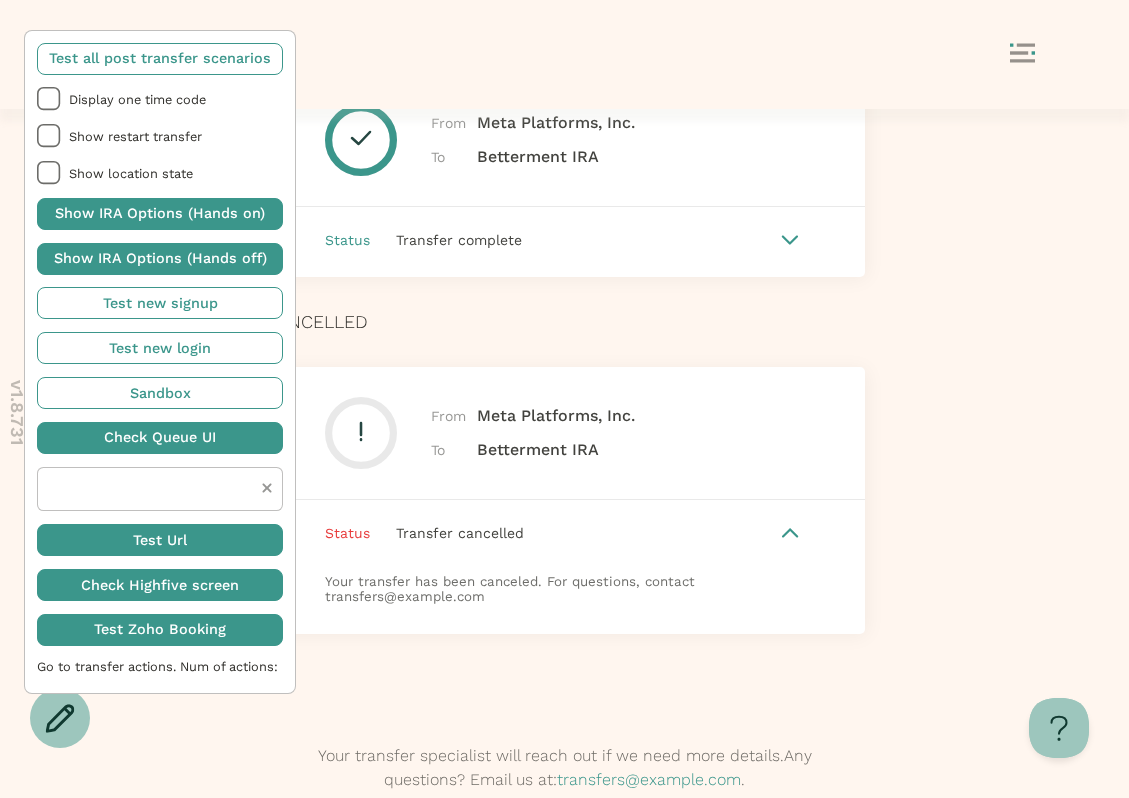 click on "Hi  Kiki , we're here for you. Toggle Transfer Tile UI In progress In progress Transfer details 1 of  3 Next up: Connect old retirement account Continue Previous transfers Previous transfers Below transfers are test data WAIT_FOR_IRA_OPENING From Meta Platforms, Inc. To Betterment IRA  (Pending) Status   Processing transfer details Manifest is processing your transfer; no action is needed. PROCESSING From Meta Platforms, Inc. To Betterment IRA Status   Processing transfer details Manifest is processing your transfer; no action is needed. INITIATED_AT_SOURCE From Meta Platforms, Inc. To Betterment IRA Status   Transfer initiated Your transfer has been initiated at the source provider. CHECK_SENT_TO_DESTINATION From Meta Platforms, Inc. To Betterment IRA Status   Funds on the way A check has been issued and sent to your destination account. ADDITIONAL_INFORMATION_NEEDED From Meta Platforms, Inc. To Betterment IRA Status   Additional information needed COMPLETE From Meta Platforms, Inc. To Betterment IRA Status" at bounding box center [564, 453] 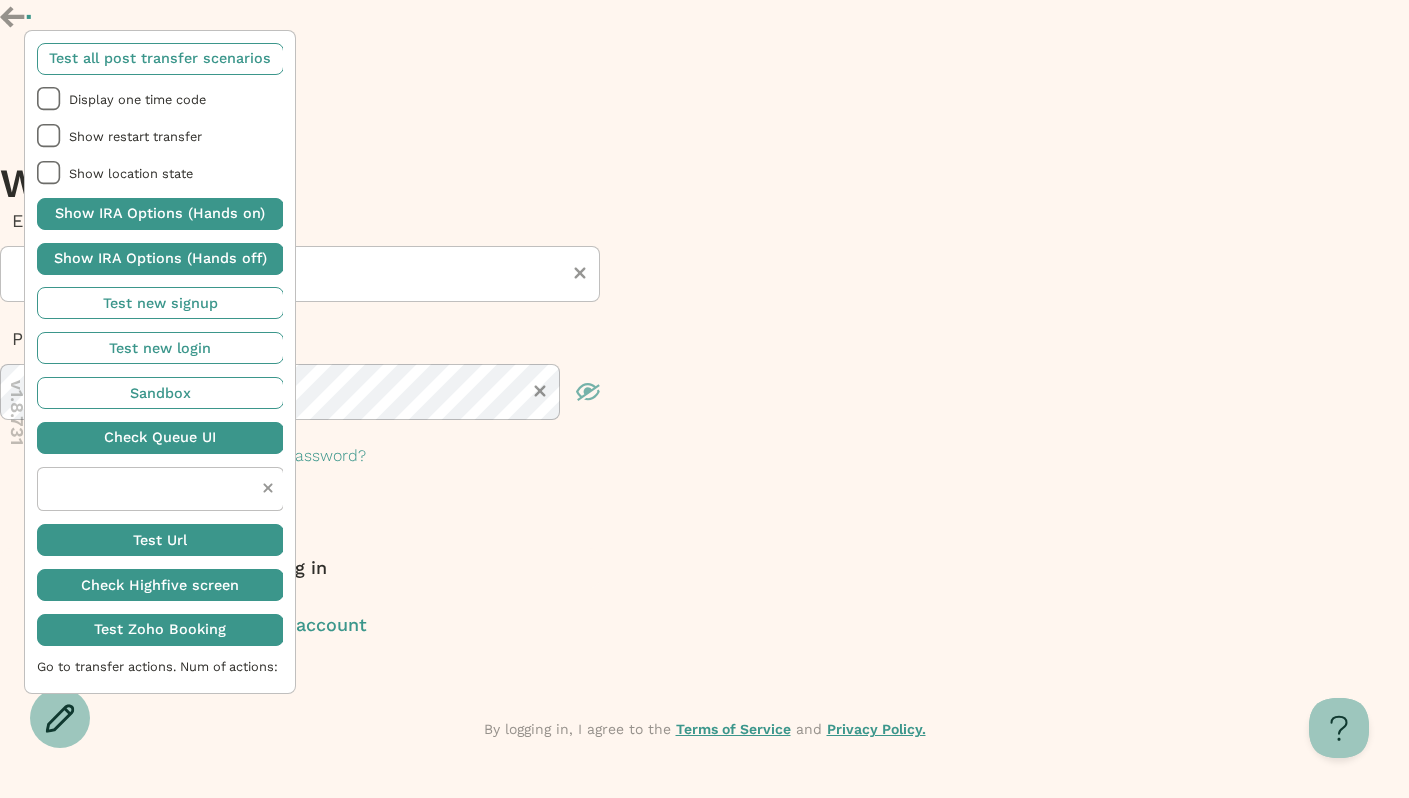 scroll, scrollTop: 0, scrollLeft: 0, axis: both 